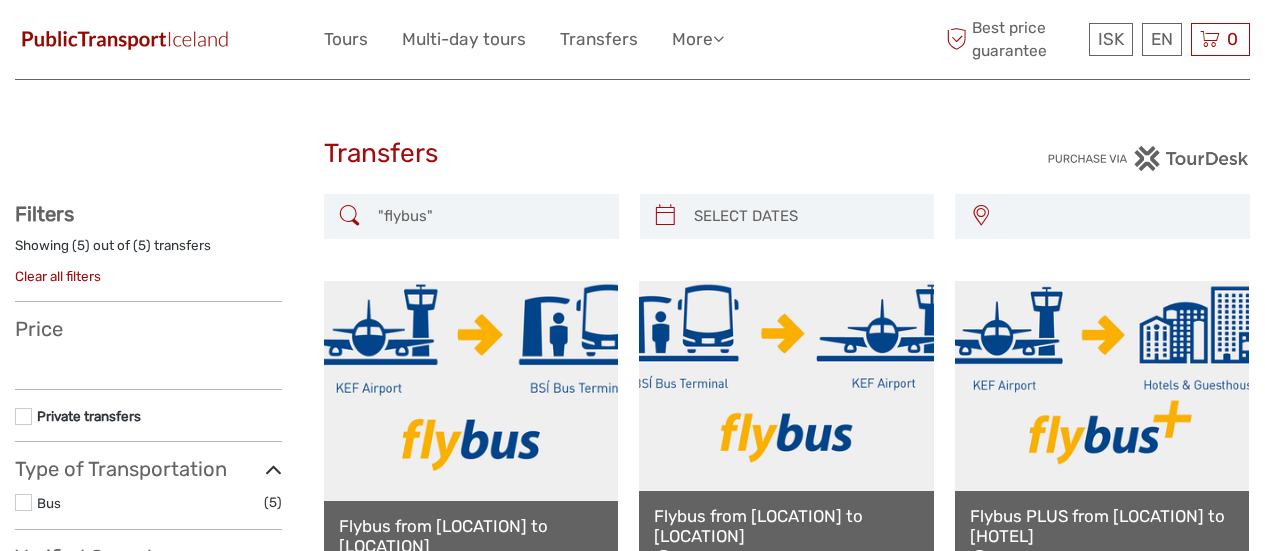 scroll, scrollTop: 0, scrollLeft: 0, axis: both 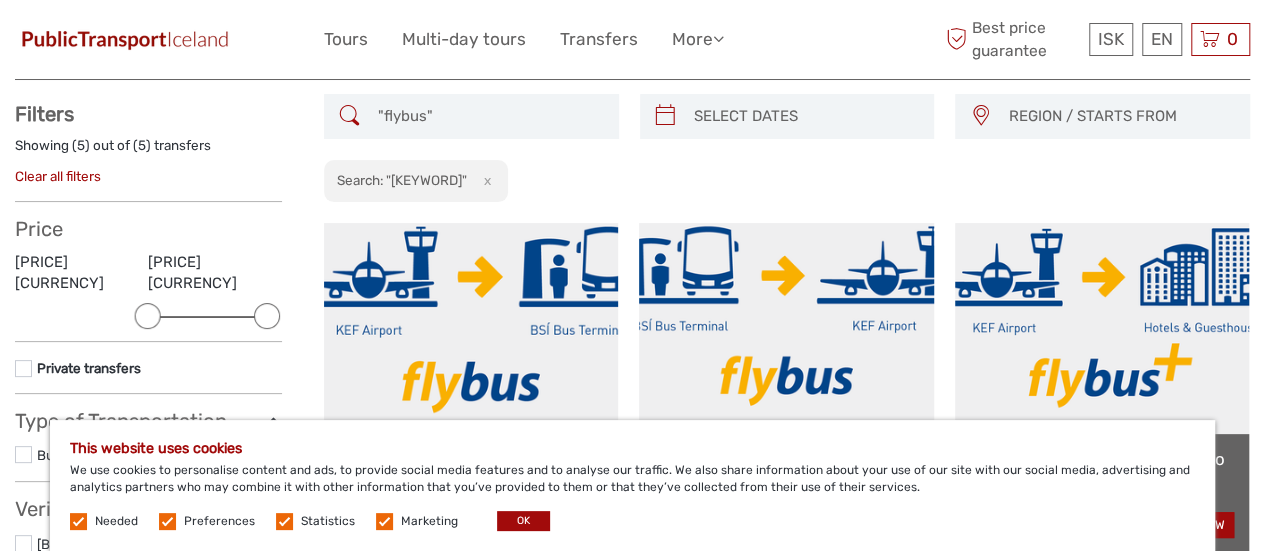 click at bounding box center (805, 116) 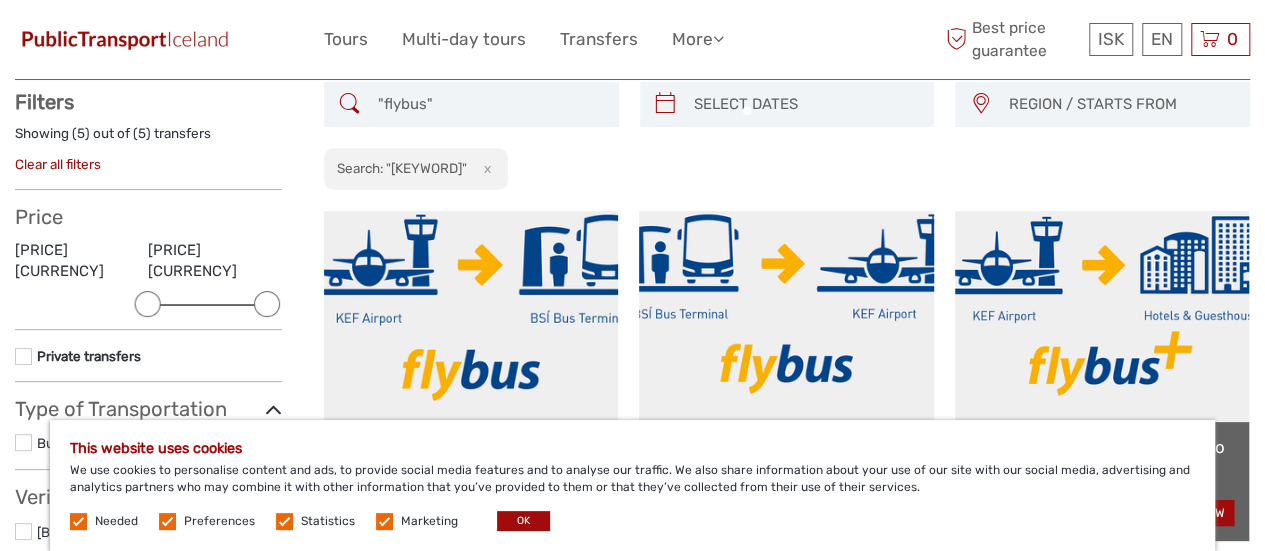 scroll, scrollTop: 113, scrollLeft: 0, axis: vertical 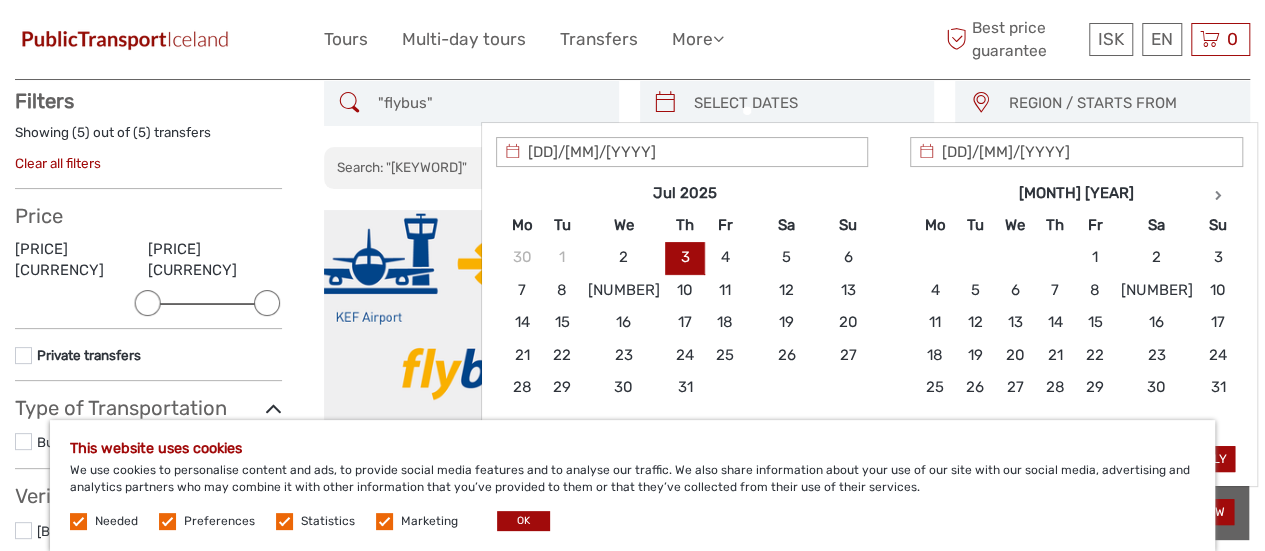 click at bounding box center (805, 103) 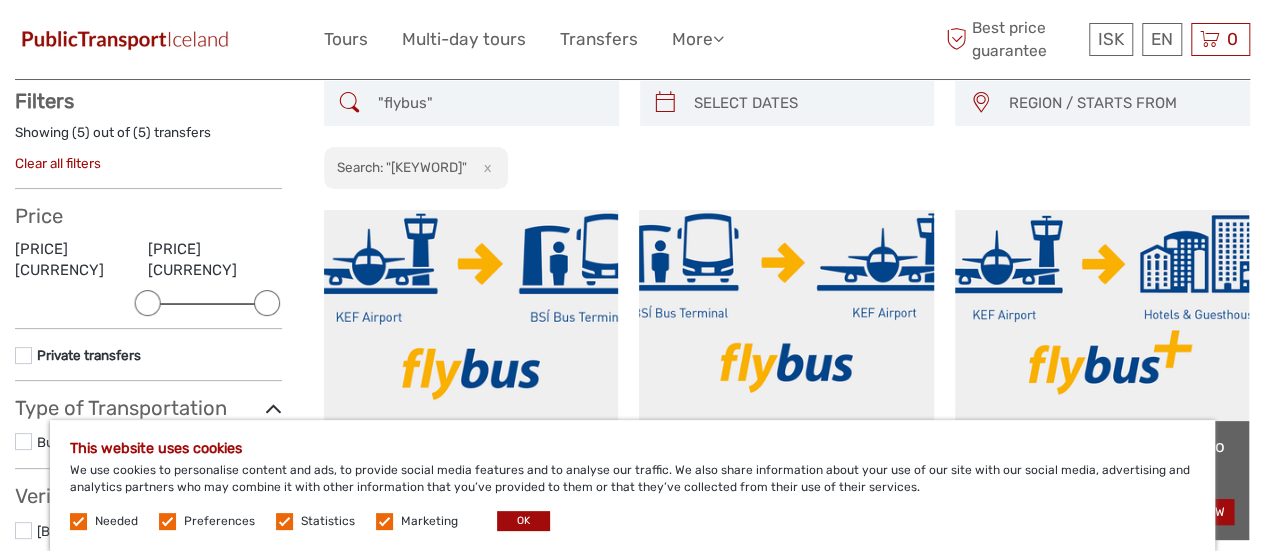 click on "Show filters
Hide filters
Filters
Showing ( 5 ) out of ( 5 ) transfers
Clear all filters
Price
3.999 ISK   7.999 ISK
Clear
Private transfers
Best Of
No available tags
Type of Transportation
Bus
(5)
No available travel methods
What do you want to see?
No available attractions
What do you want to do?
Show all
No available tags
Verified Operators
Reykjavik Excursions by Icelandia
(5)" at bounding box center [169, 501] 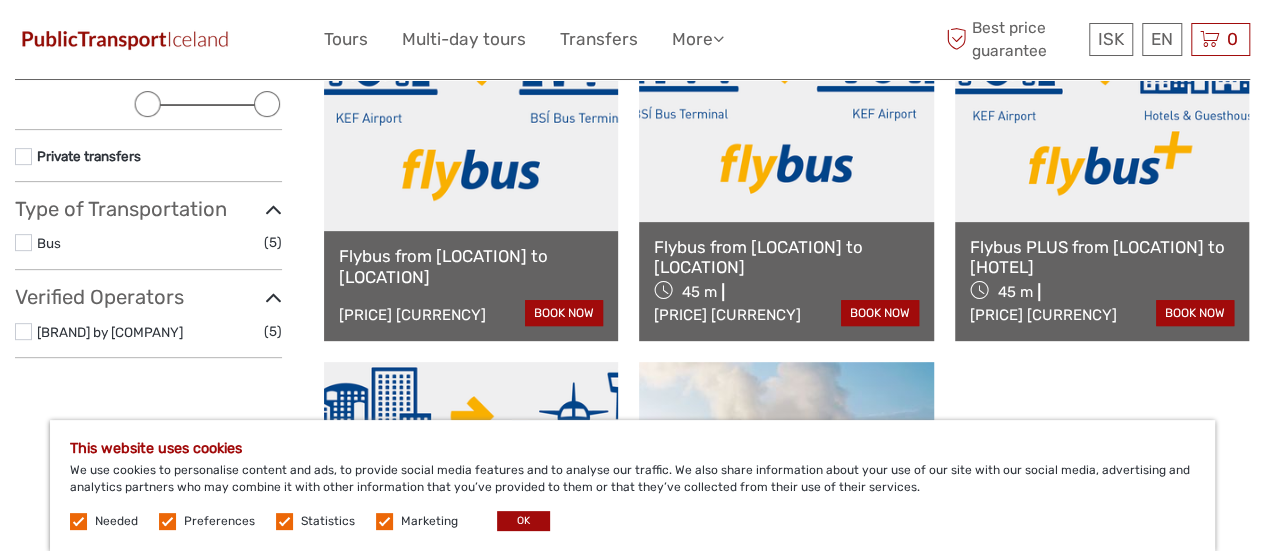 scroll, scrollTop: 313, scrollLeft: 0, axis: vertical 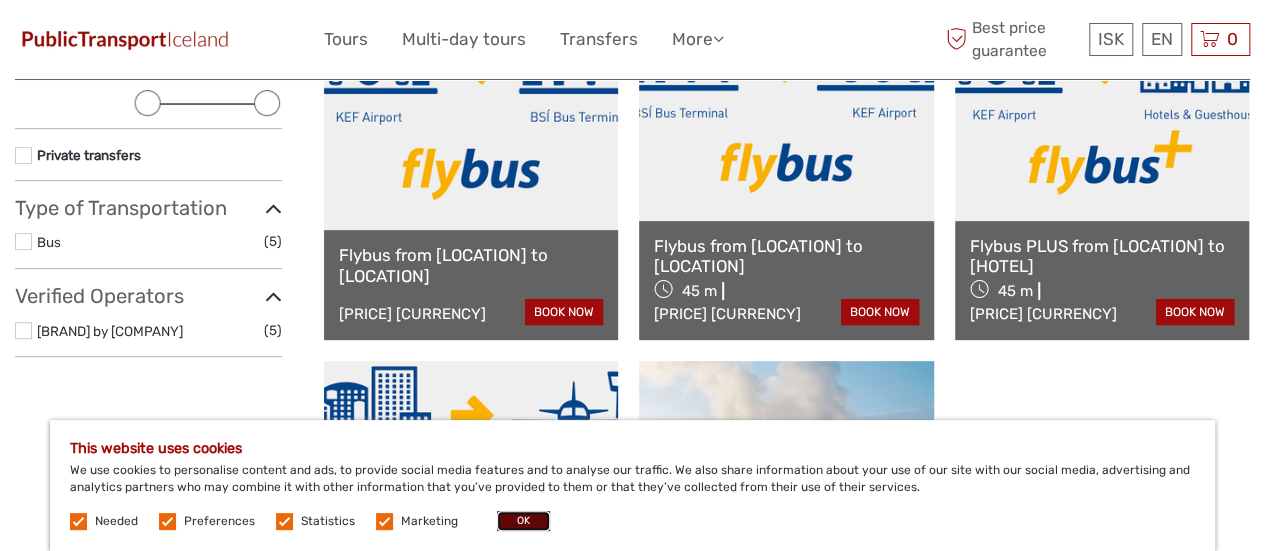 click on "OK" at bounding box center (523, 521) 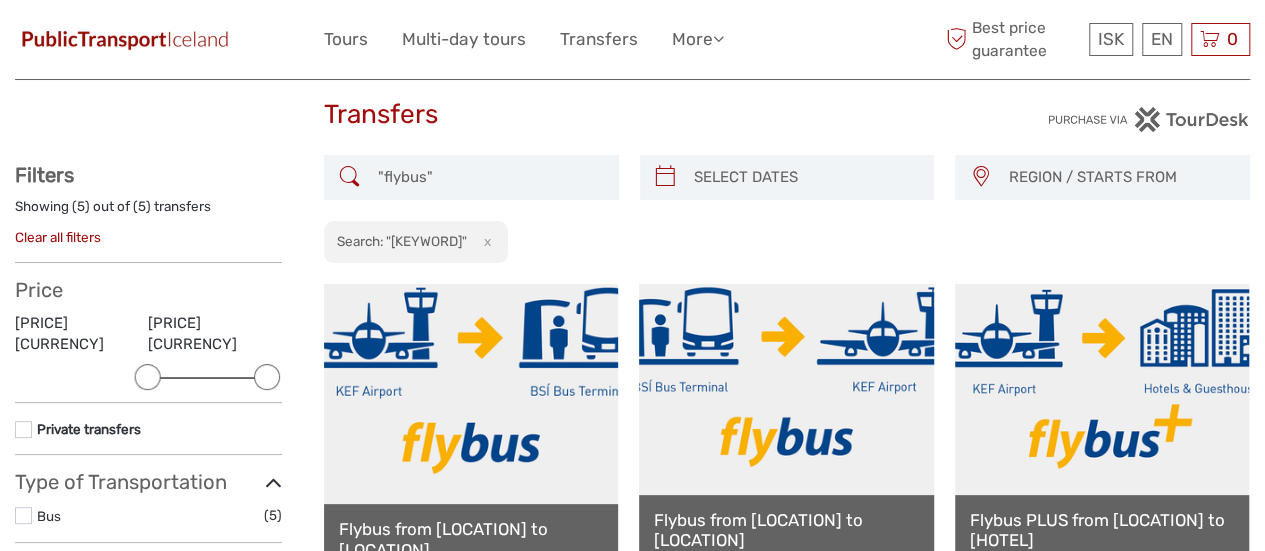 scroll, scrollTop: 0, scrollLeft: 0, axis: both 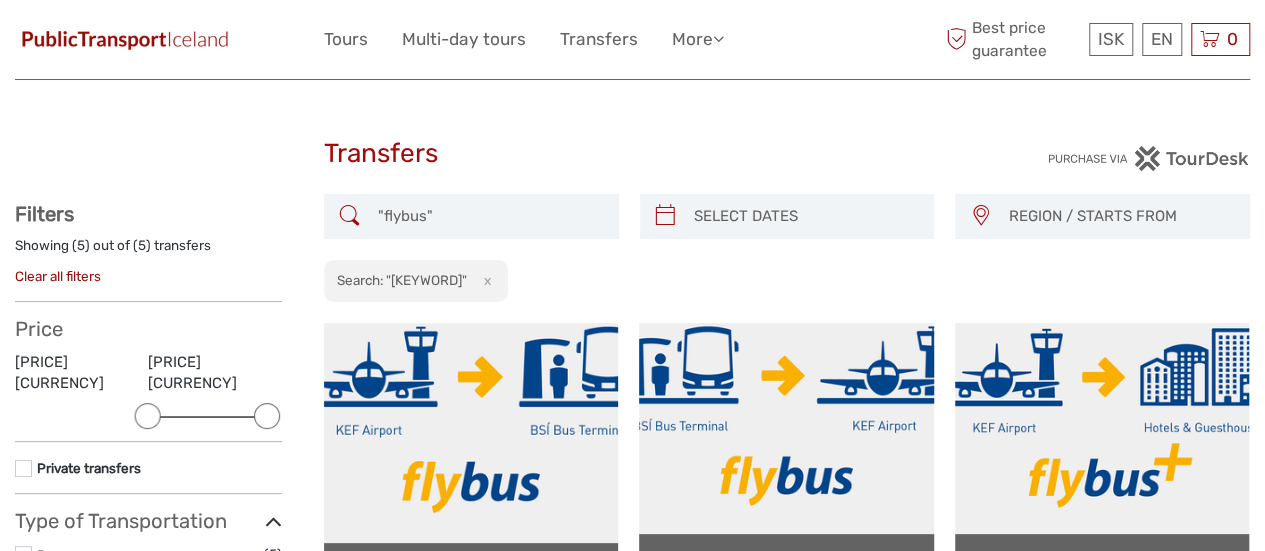 click on ""flybus"" at bounding box center (489, 216) 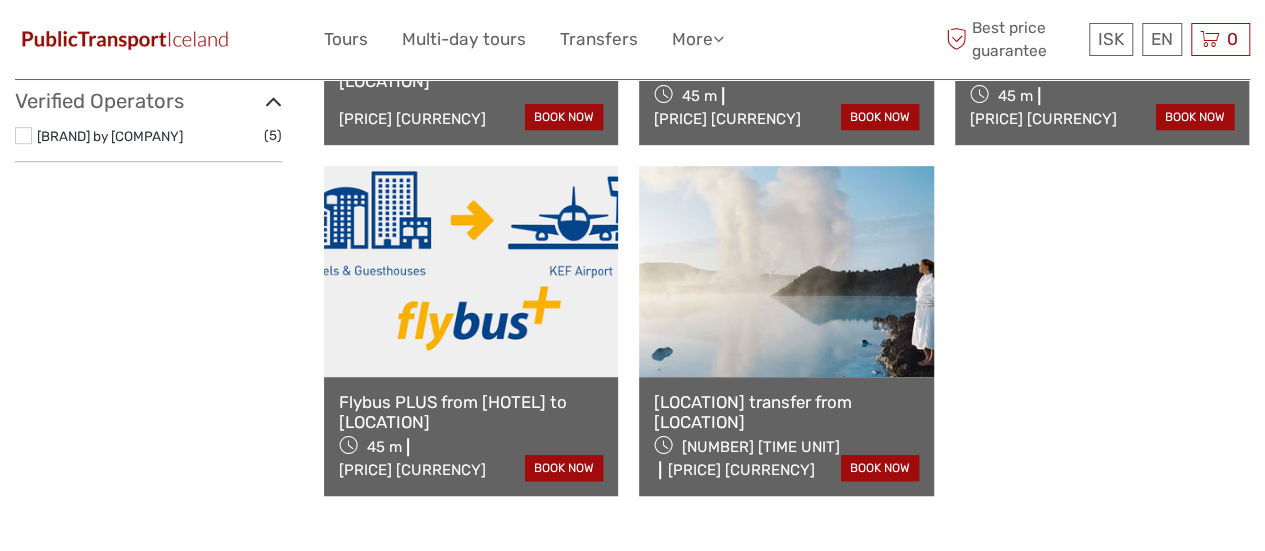 scroll, scrollTop: 400, scrollLeft: 0, axis: vertical 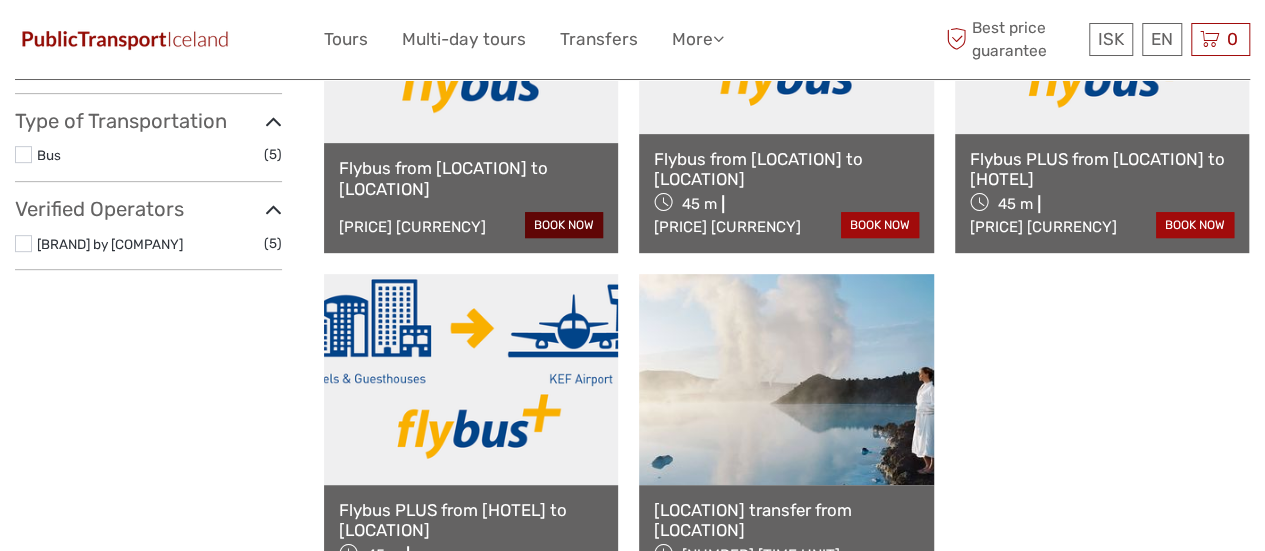 click on "book now" at bounding box center (564, 225) 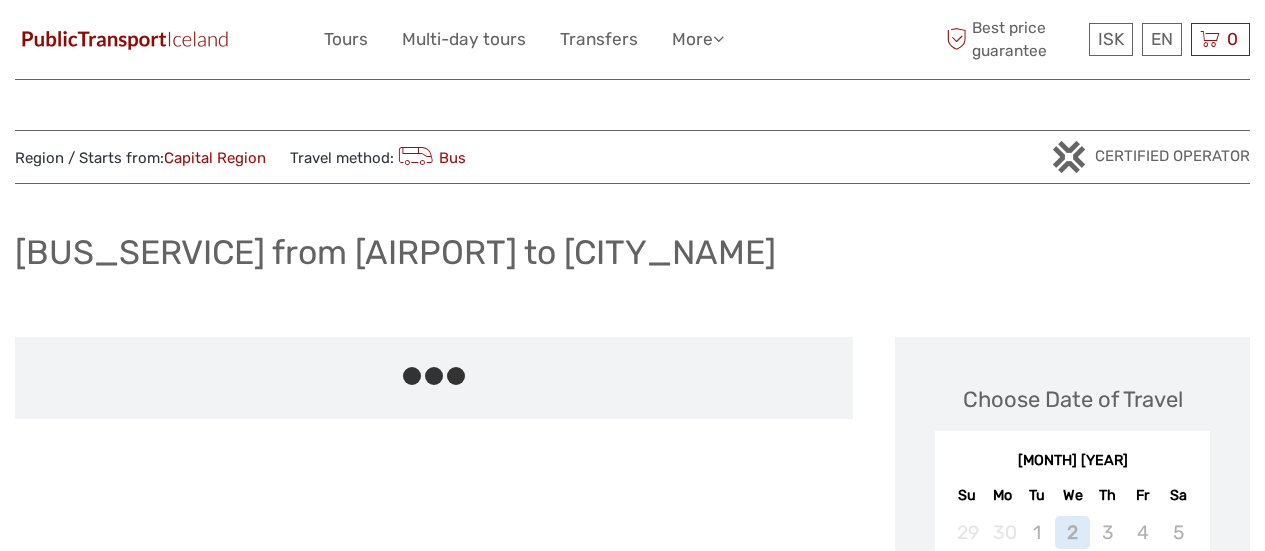 scroll, scrollTop: 0, scrollLeft: 0, axis: both 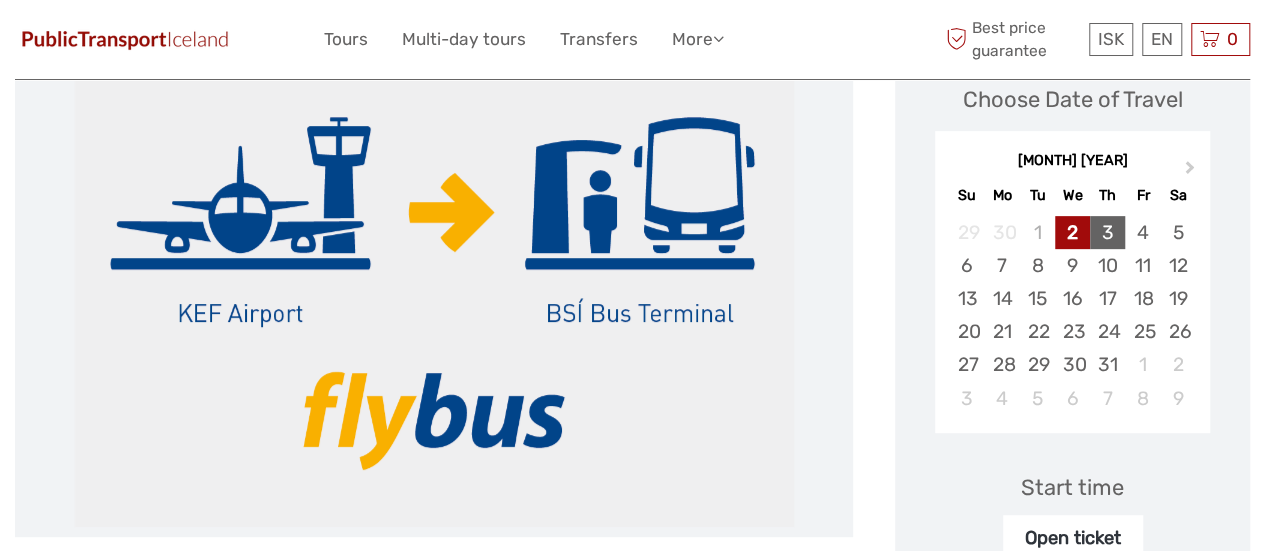click on "3" at bounding box center (1107, 232) 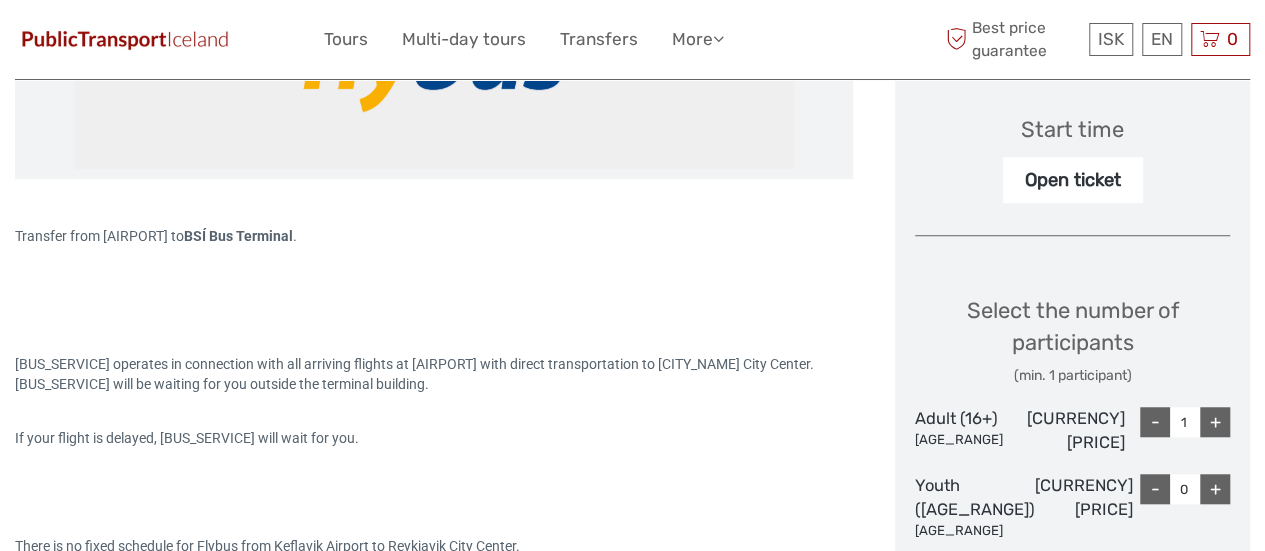 scroll, scrollTop: 700, scrollLeft: 0, axis: vertical 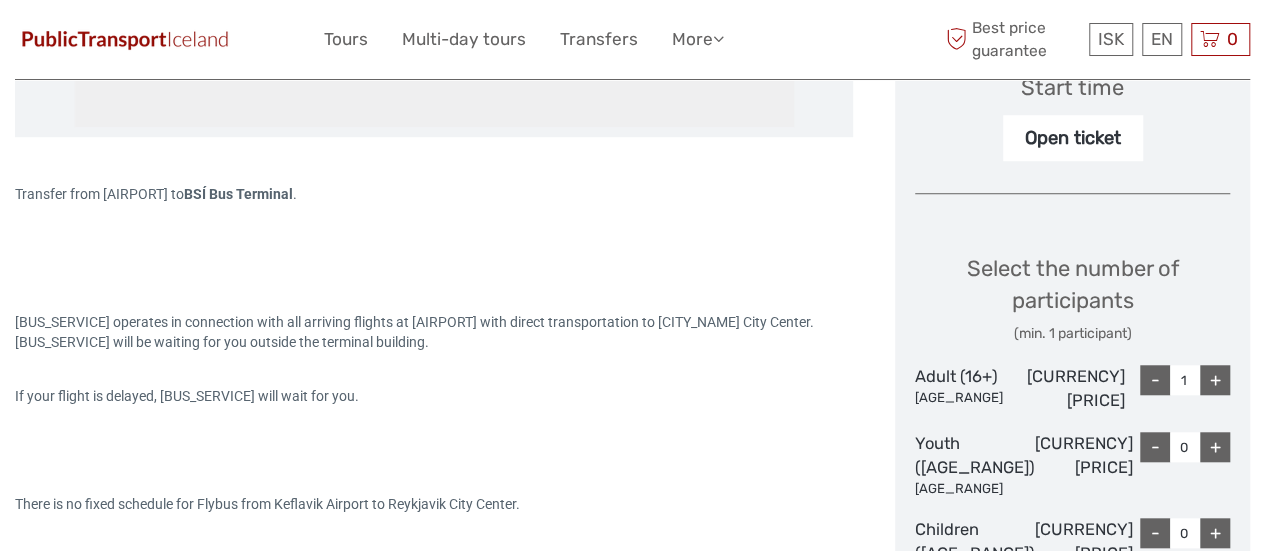 click on "+" at bounding box center (1215, 380) 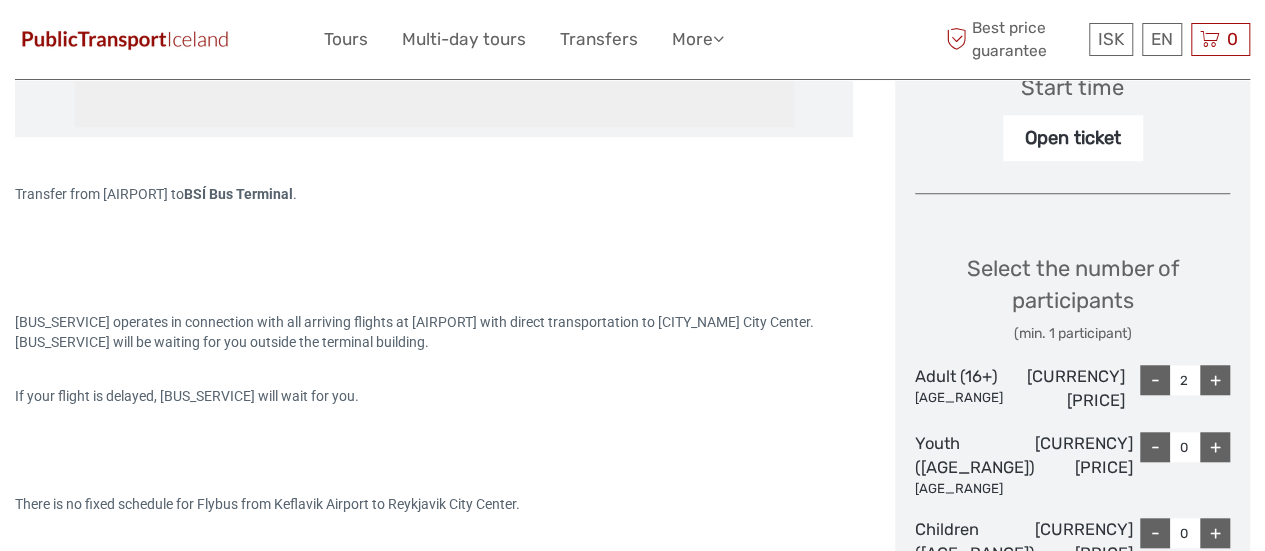 click on "+" at bounding box center [1215, 380] 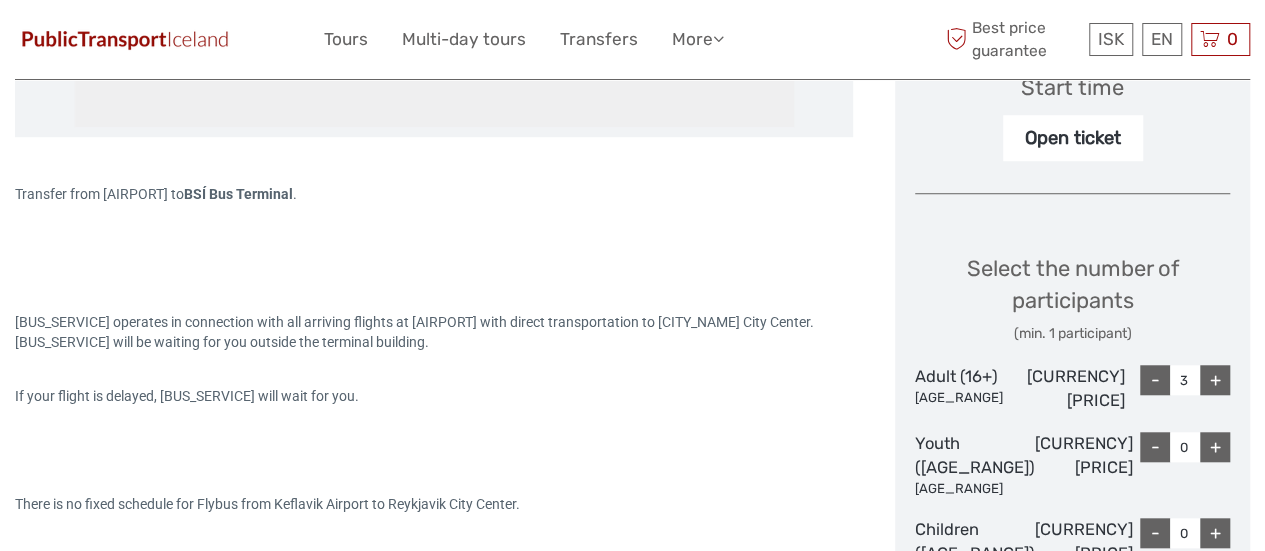 drag, startPoint x: 1148, startPoint y: 369, endPoint x: 1180, endPoint y: 399, distance: 43.863426 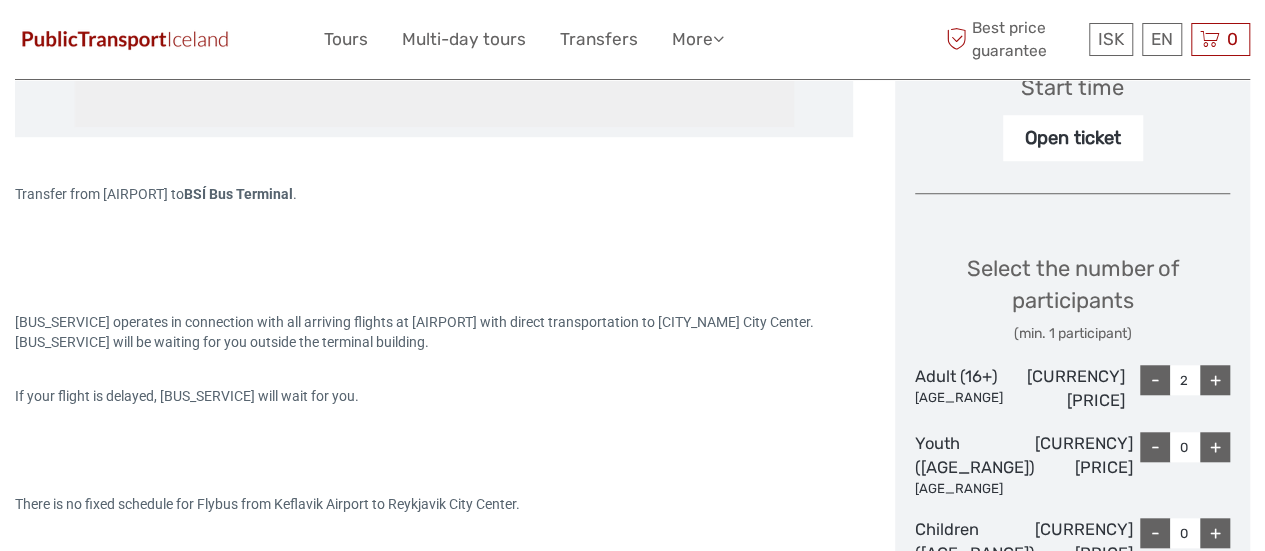click on "+" at bounding box center (1215, 380) 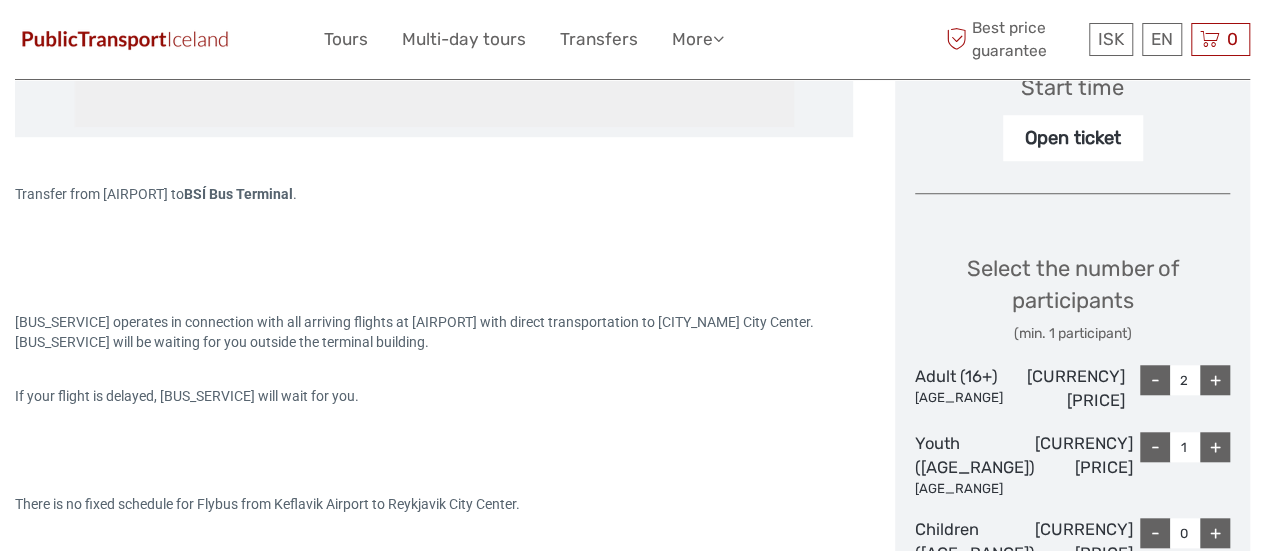 click on "+" at bounding box center [1215, 380] 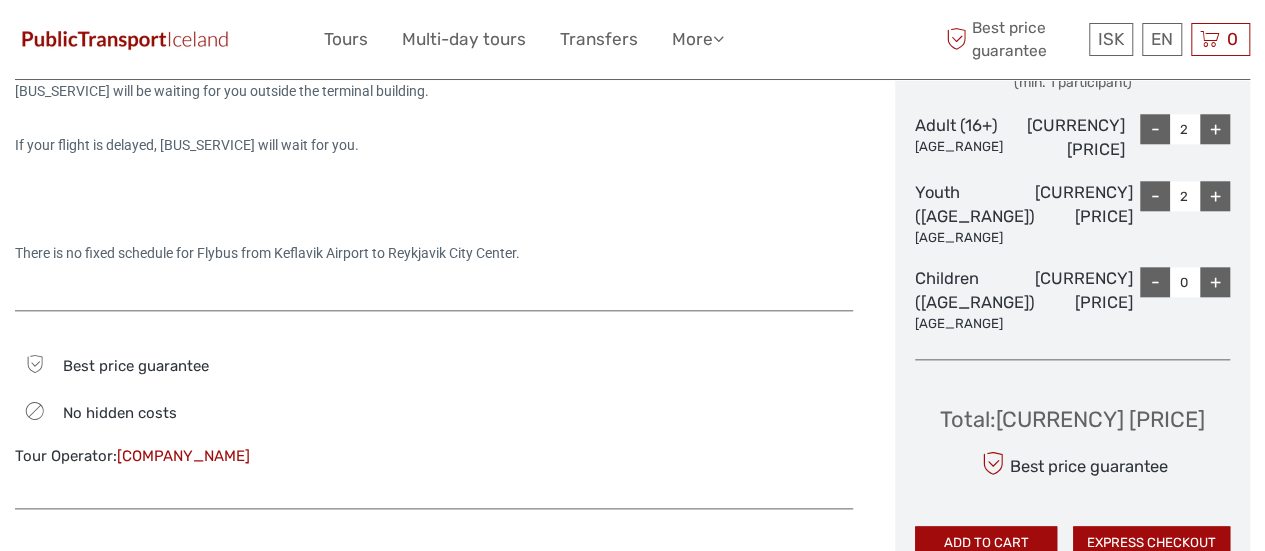 scroll, scrollTop: 1000, scrollLeft: 0, axis: vertical 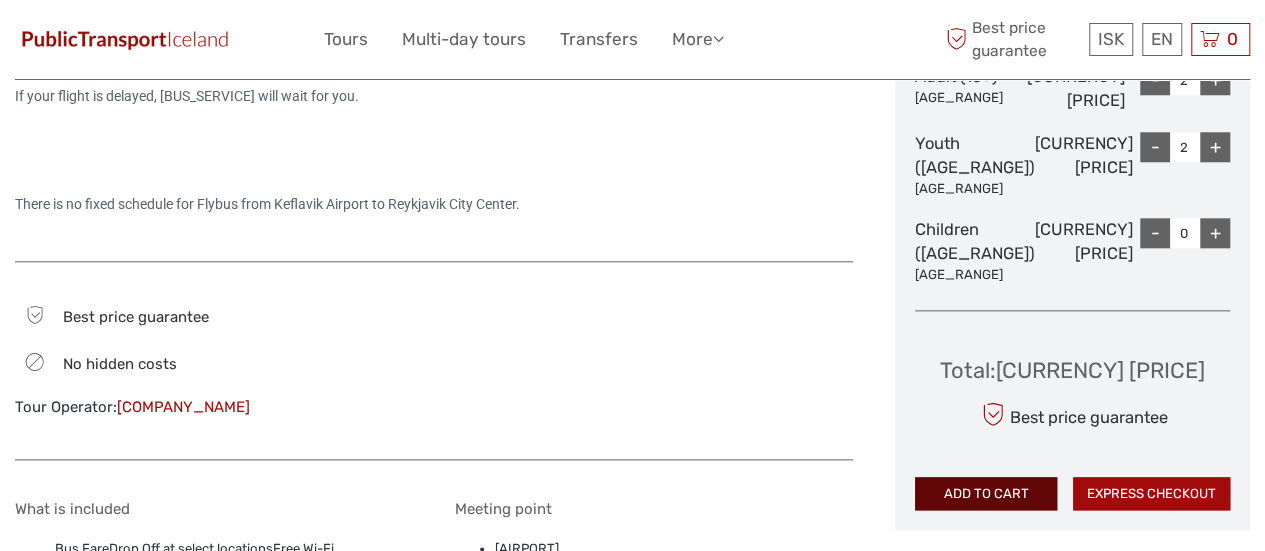 click on "ADD TO CART" at bounding box center (986, 494) 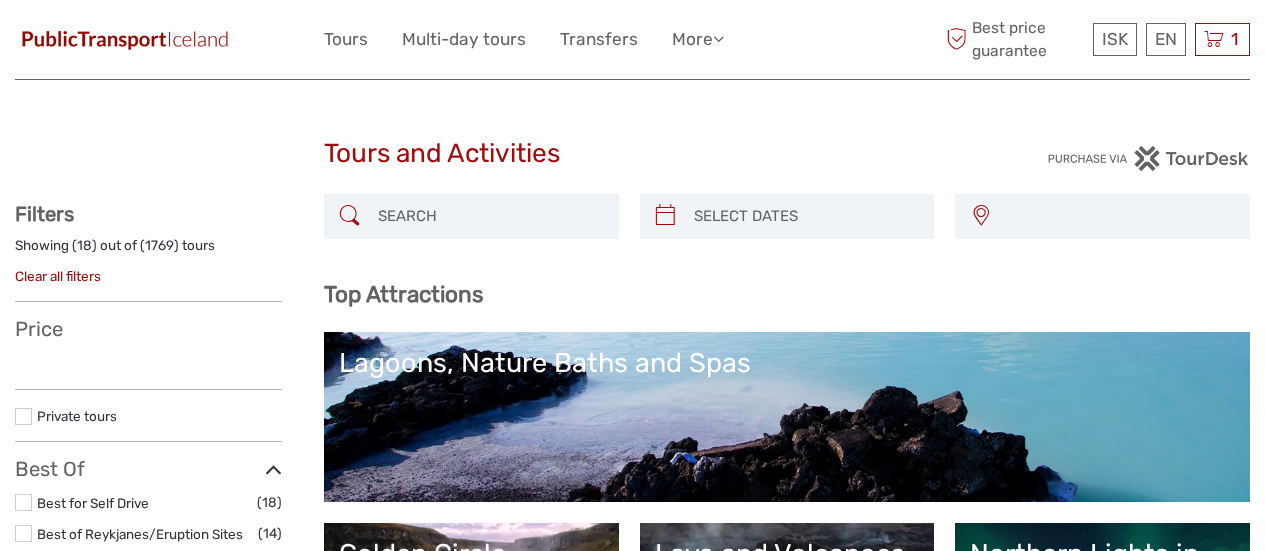 scroll, scrollTop: 0, scrollLeft: 0, axis: both 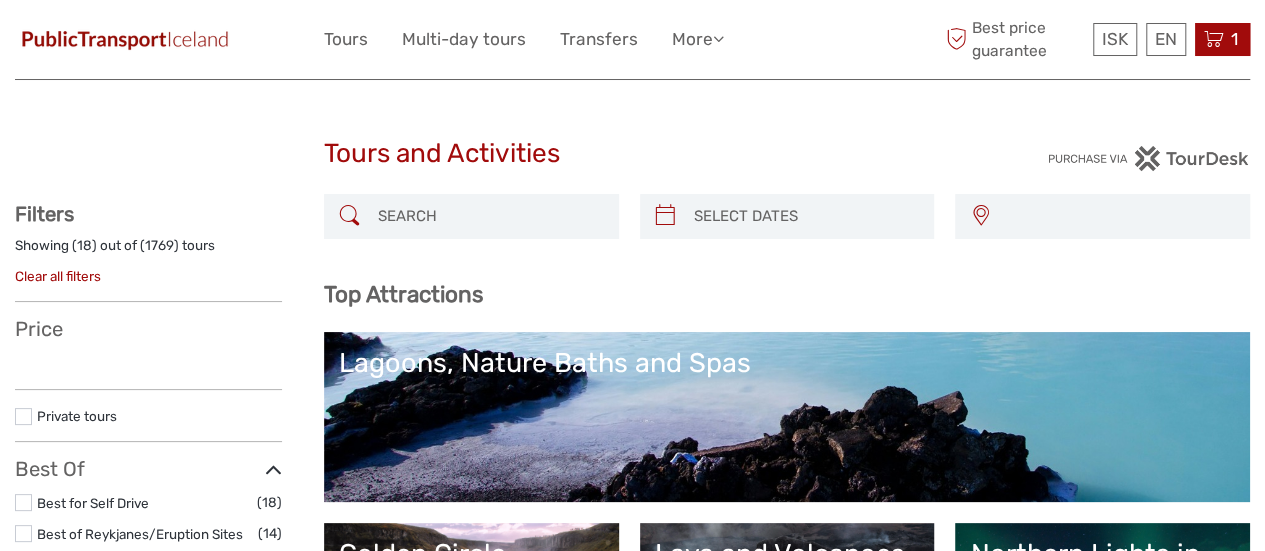 click at bounding box center [1214, 39] 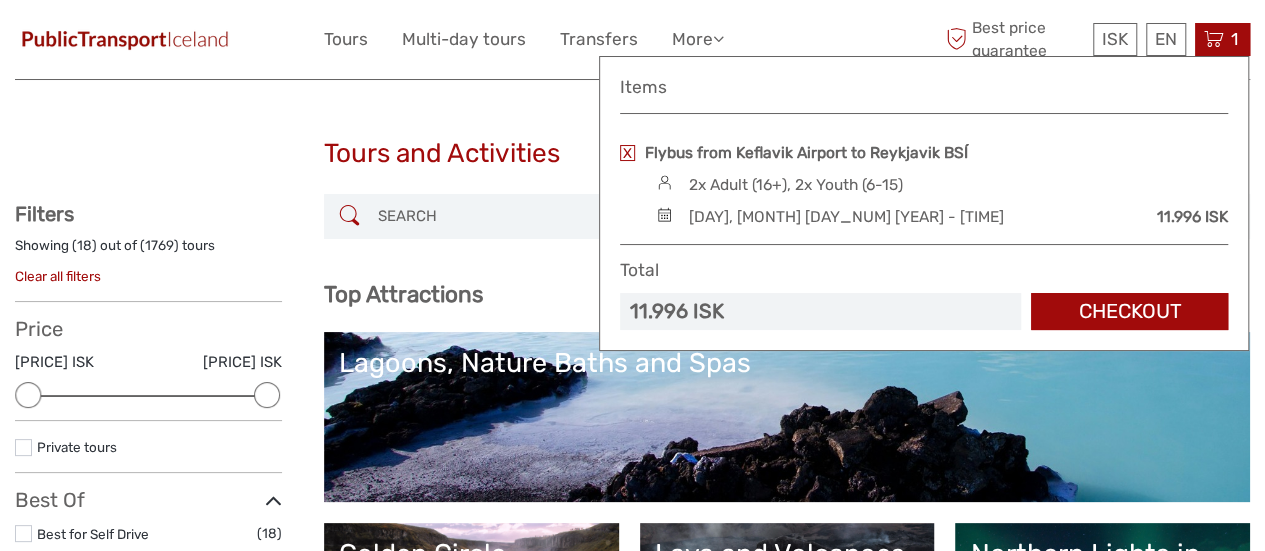 click on "Tours and Activities
Tours and Activities
REGION / STARTS FROM
Capital Region
East
North
Northeast
Reykjanes / Keflavík
South
Southeast
West
Westfjords
Capital Region
East
North
Northeast
Reykjanes / Keflavík
South
Southeast
West
Westfjords
Show filters
Hide filters
Filters
Showing ( 18 ) out of ( 1769 ) tours
Clear all filters
Price
600 ISK   1.845.000 ISK
Clear" at bounding box center [632, 1975] 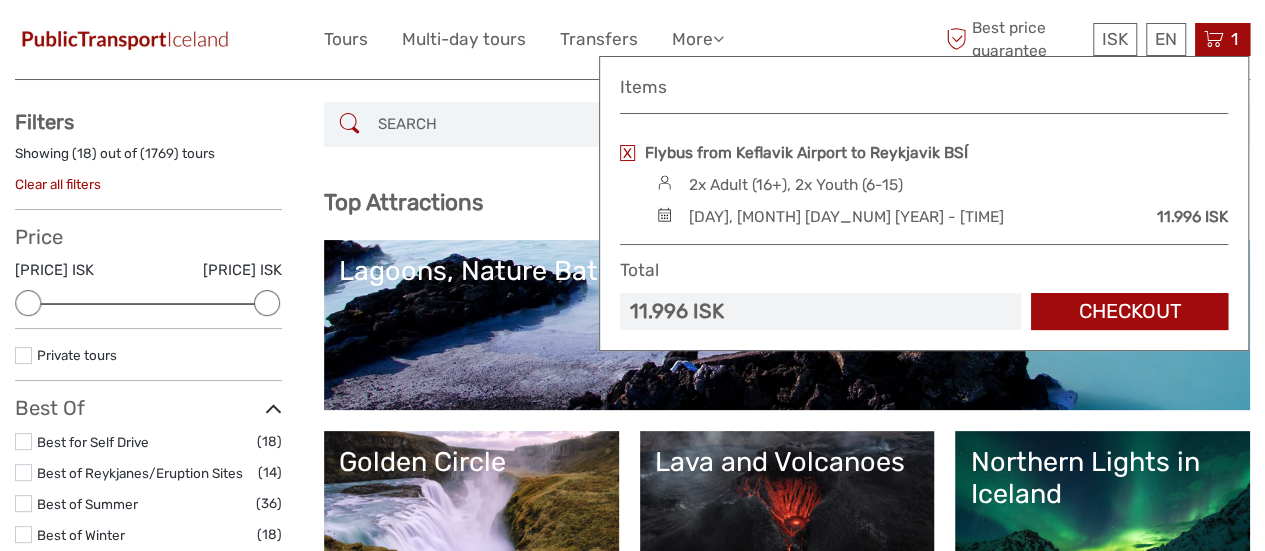 scroll, scrollTop: 0, scrollLeft: 0, axis: both 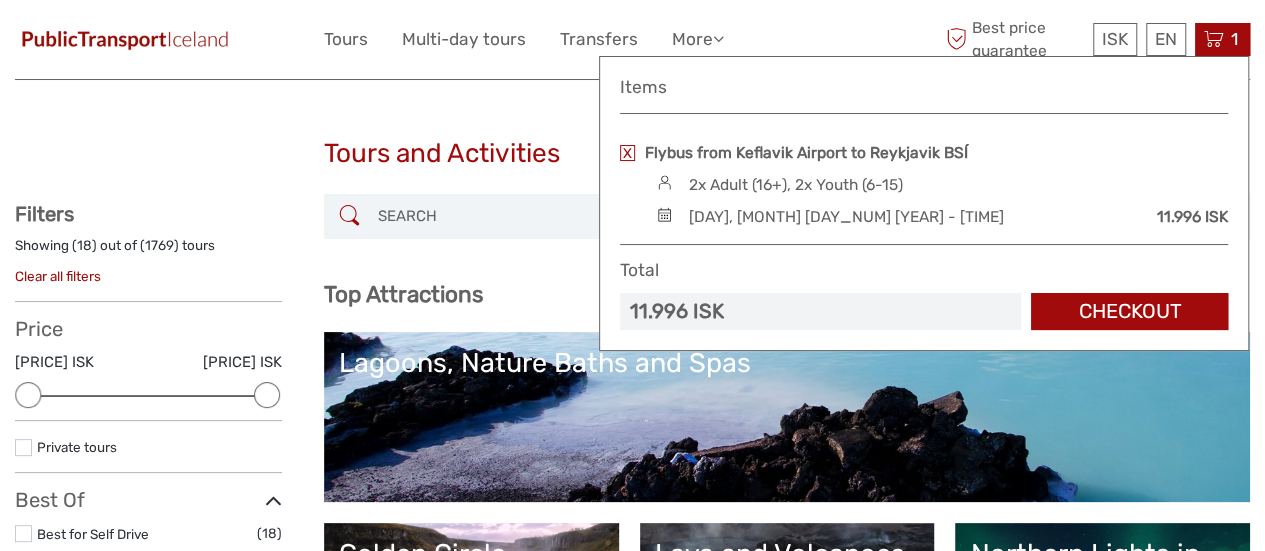 click on "Checkout" at bounding box center [1129, 311] 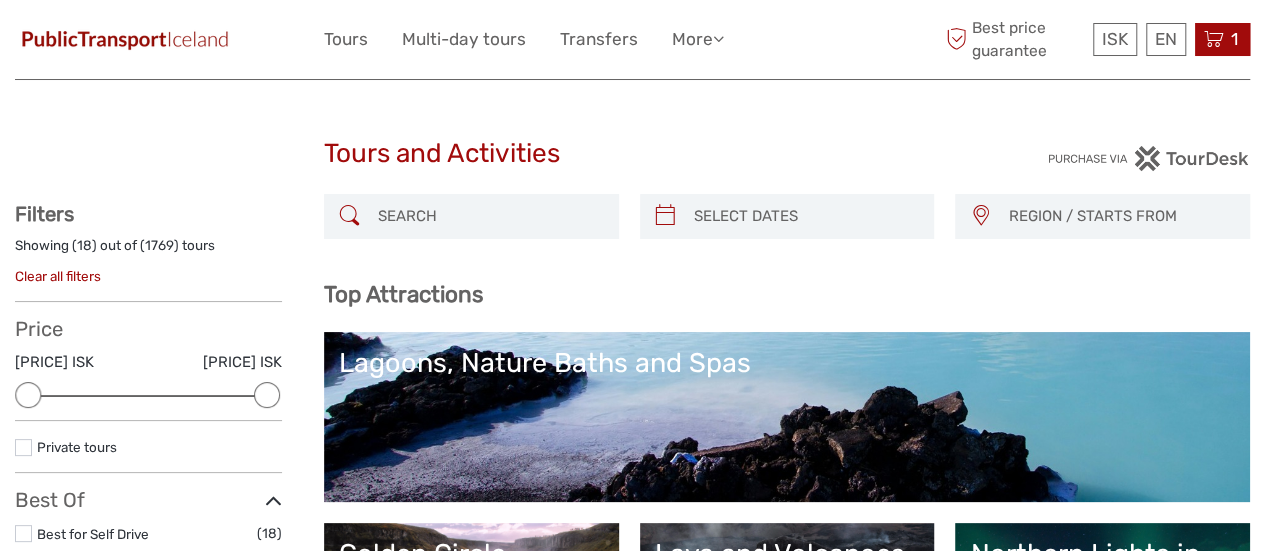 click on "1" at bounding box center (1234, 39) 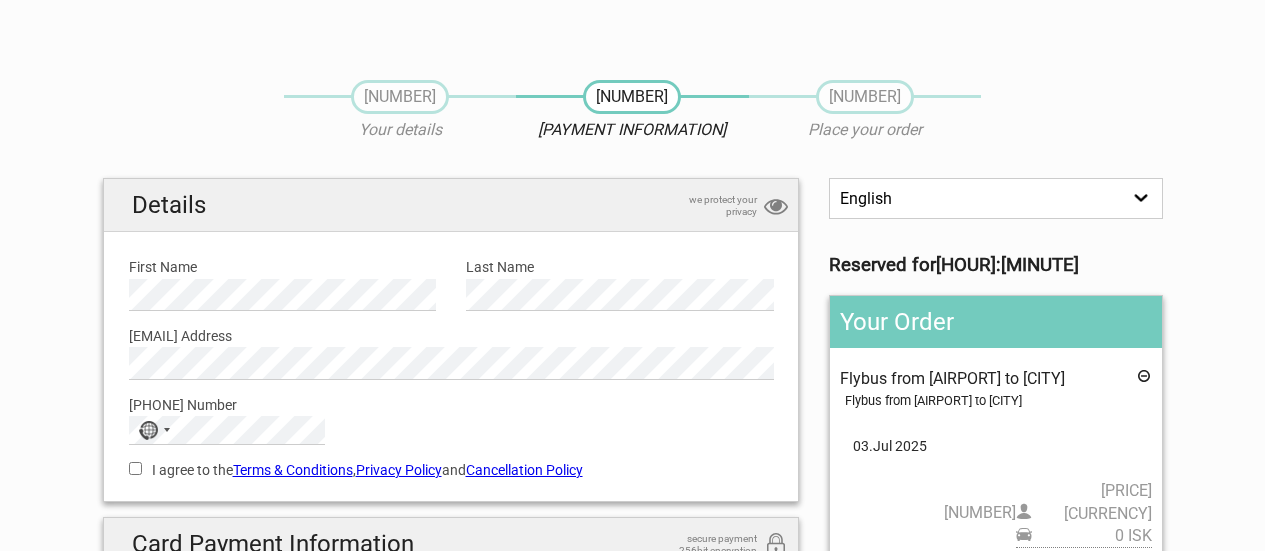 scroll, scrollTop: 0, scrollLeft: 0, axis: both 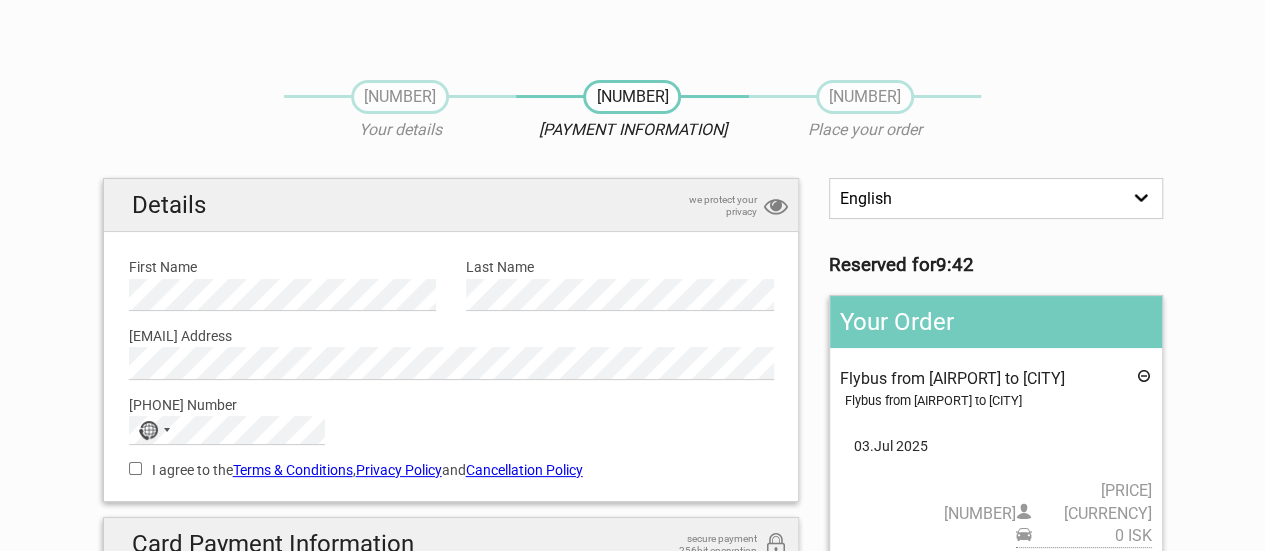 click on "English
Español
Deutsch" at bounding box center (995, 198) 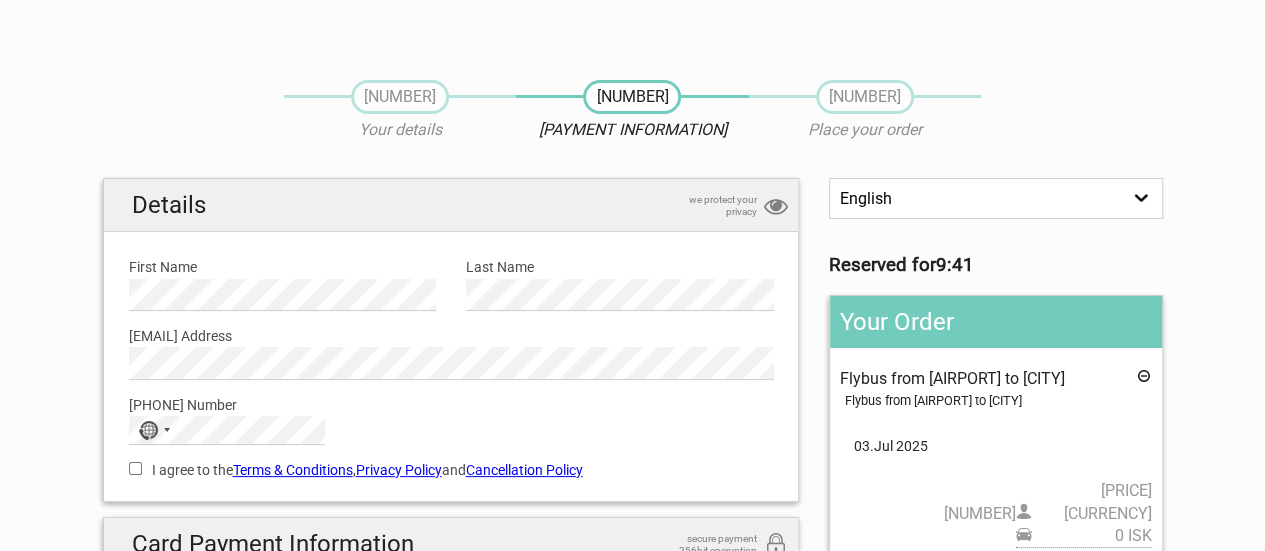 click on "English
Español
Deutsch" at bounding box center [995, 198] 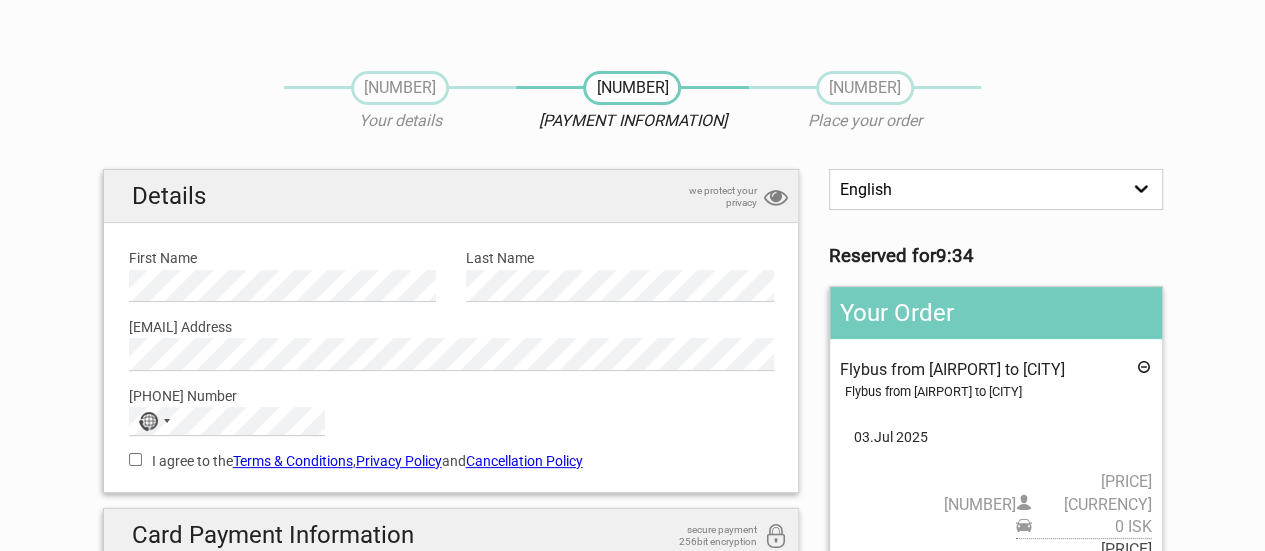 scroll, scrollTop: 0, scrollLeft: 0, axis: both 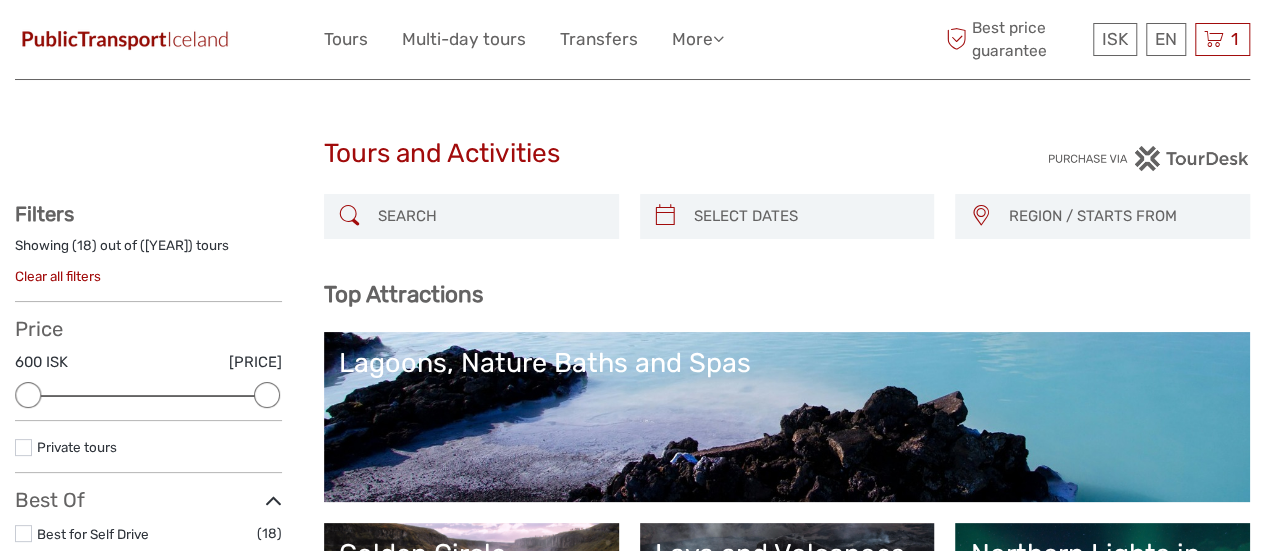 click at bounding box center (125, 39) 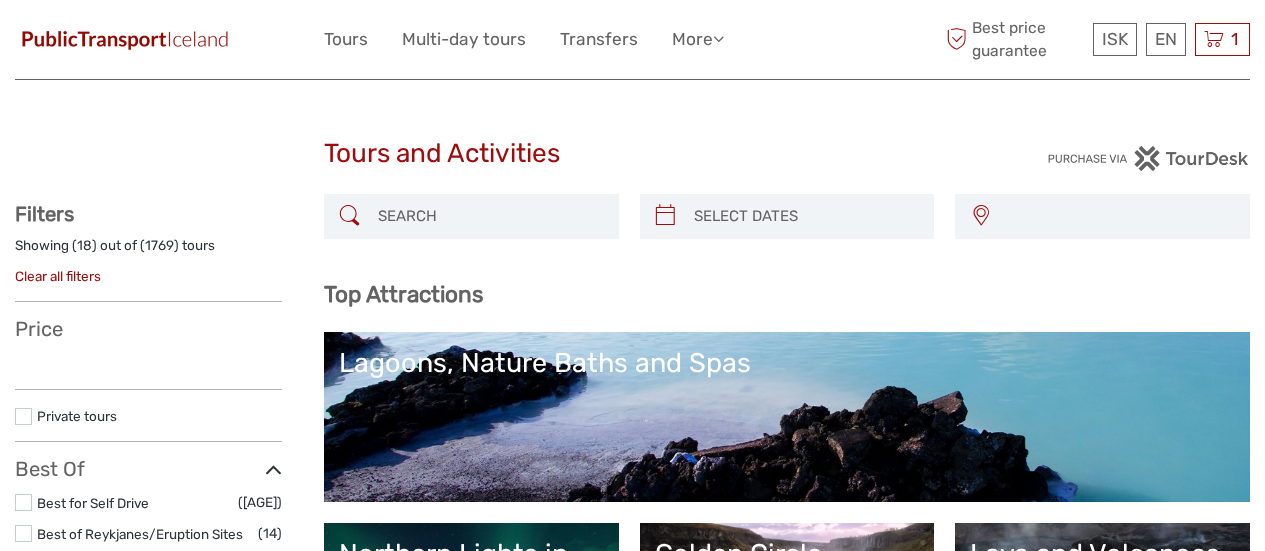 scroll, scrollTop: 0, scrollLeft: 0, axis: both 